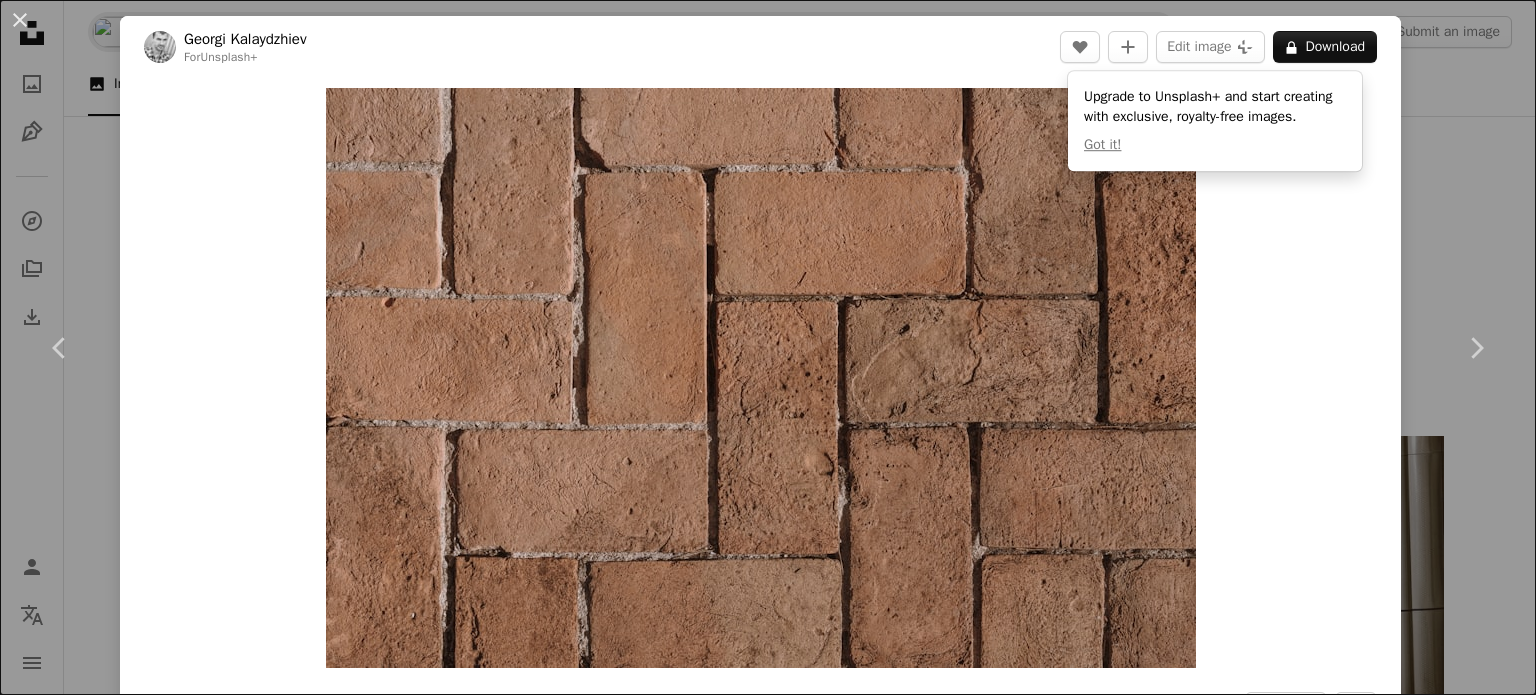 scroll, scrollTop: 6800, scrollLeft: 0, axis: vertical 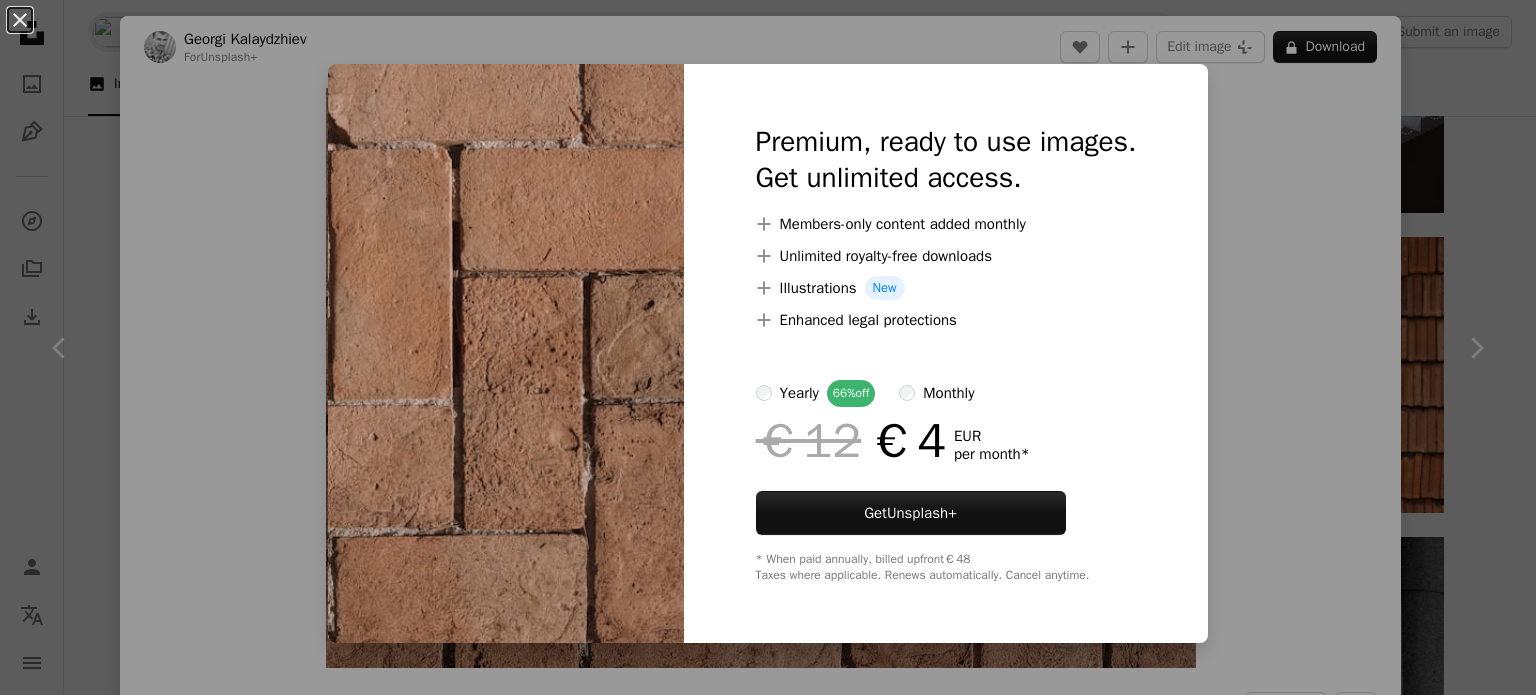 click on "monthly" at bounding box center [948, 393] 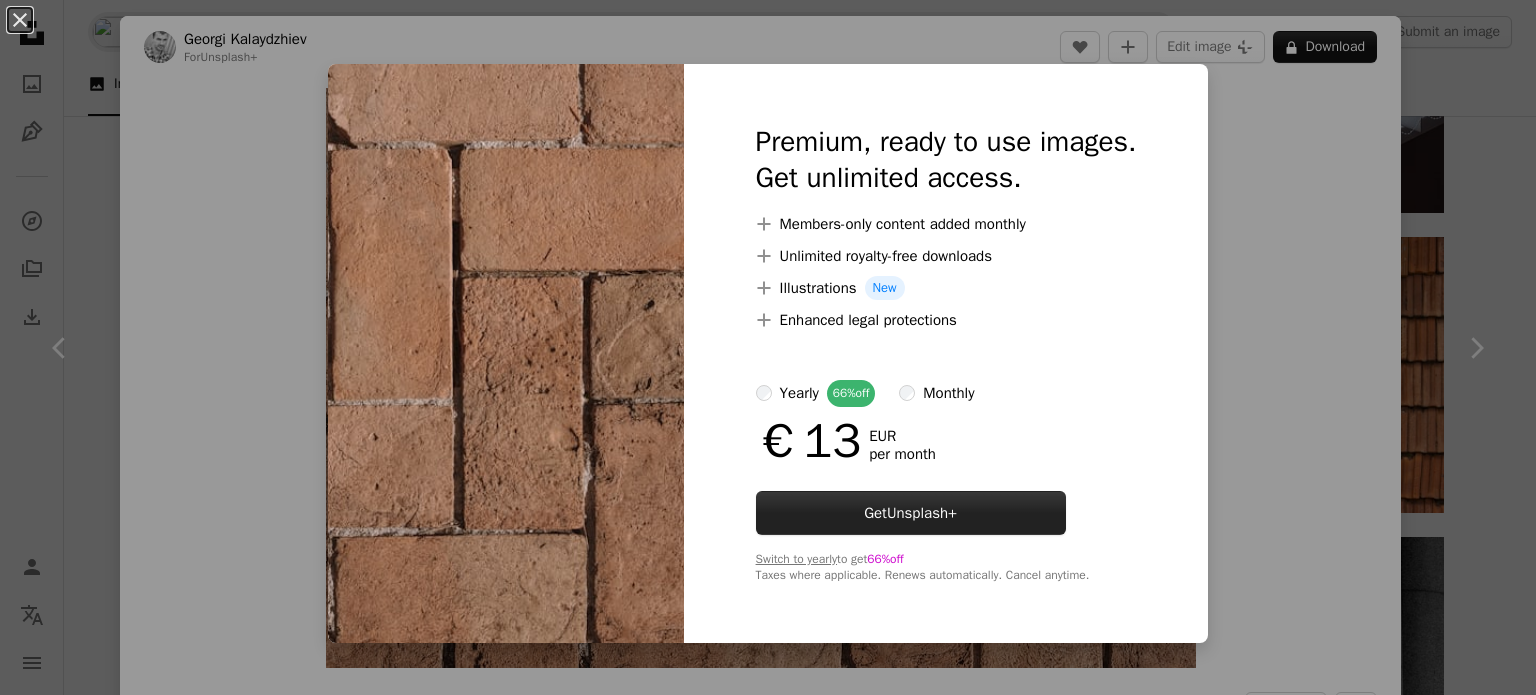click on "Unsplash+" at bounding box center (922, 513) 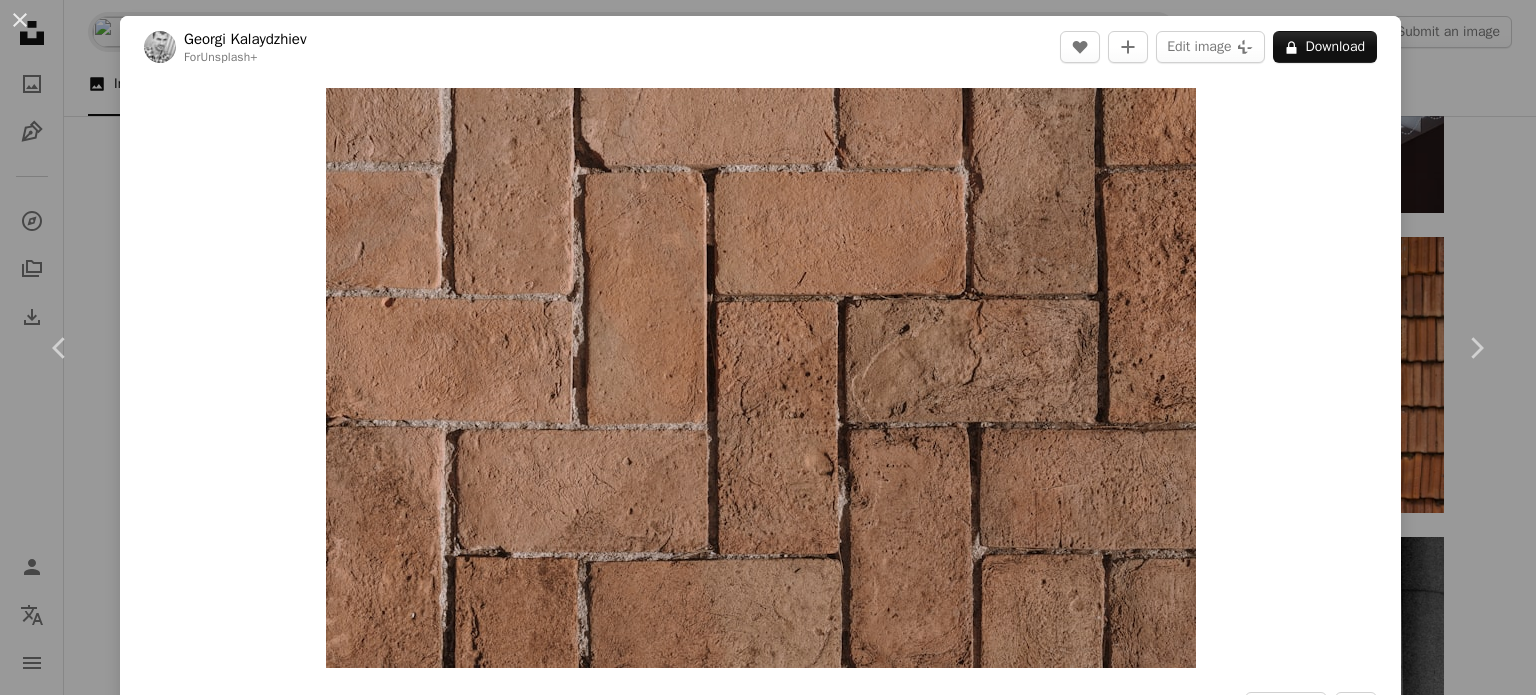 scroll, scrollTop: 145, scrollLeft: 0, axis: vertical 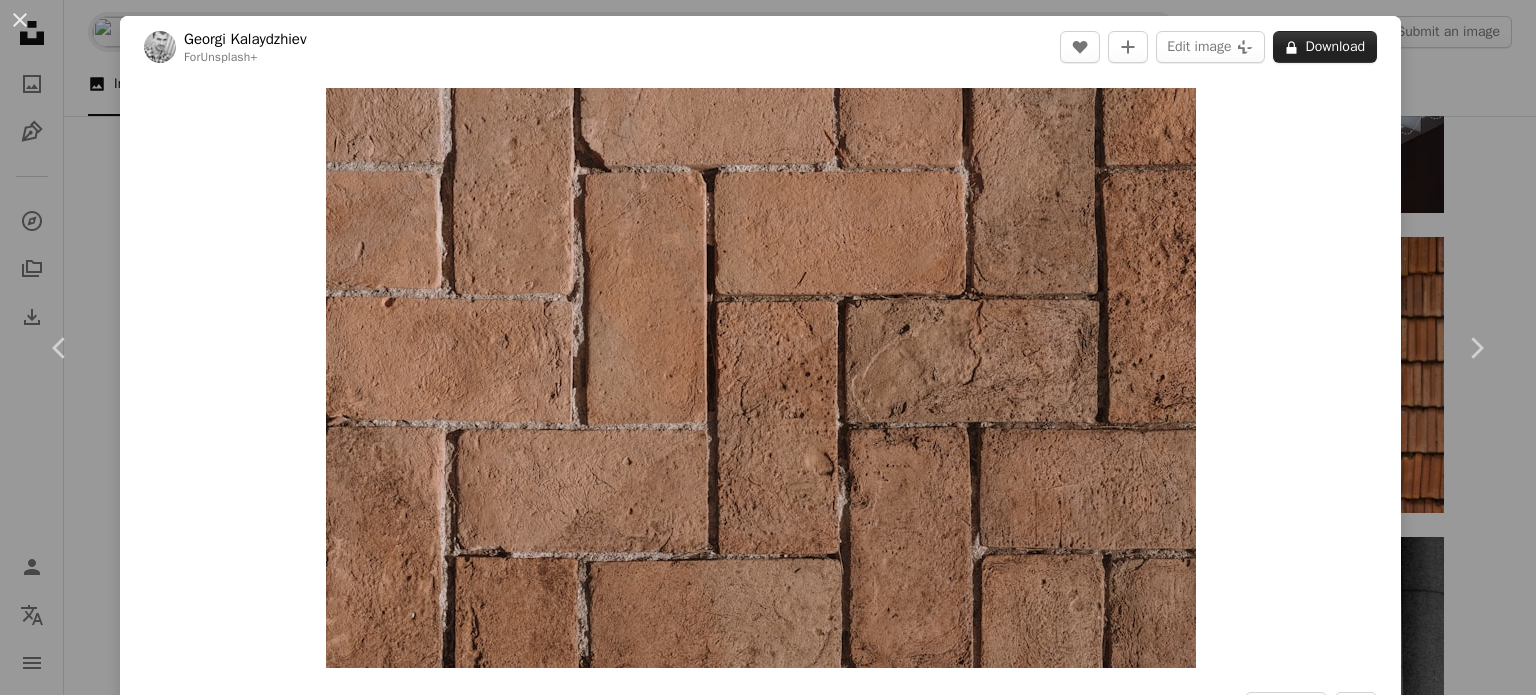 click on "A lock   Download" at bounding box center [1325, 47] 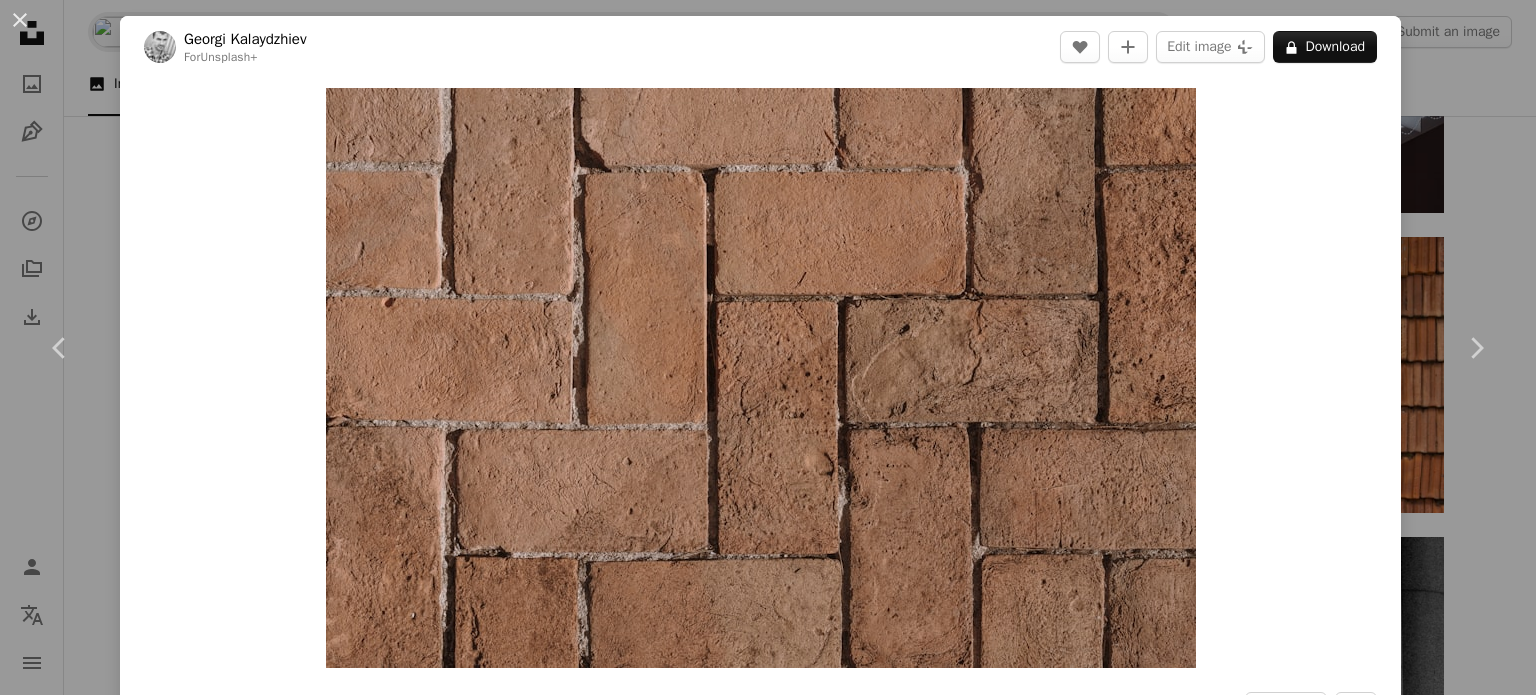 click on "Unsplash+" at bounding box center [922, 4313] 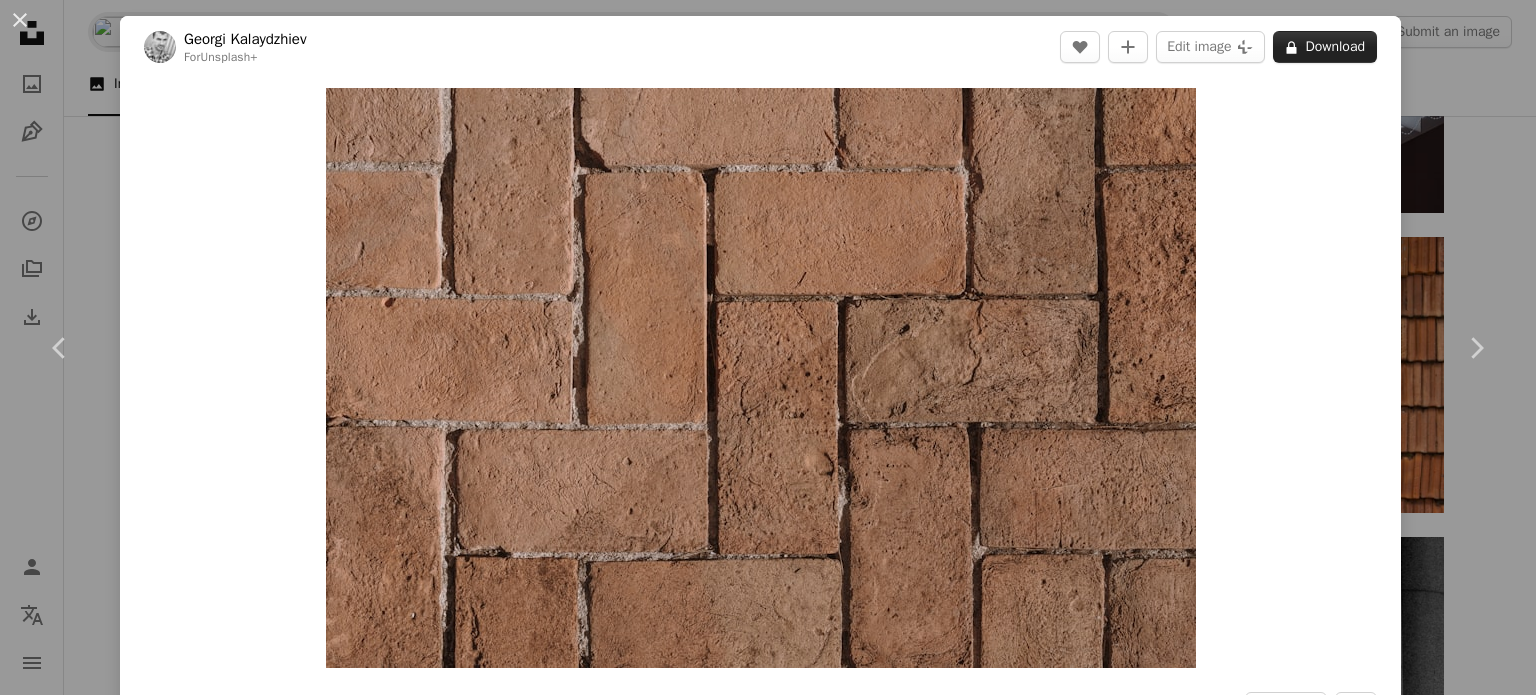 click on "A lock   Download" at bounding box center [1325, 47] 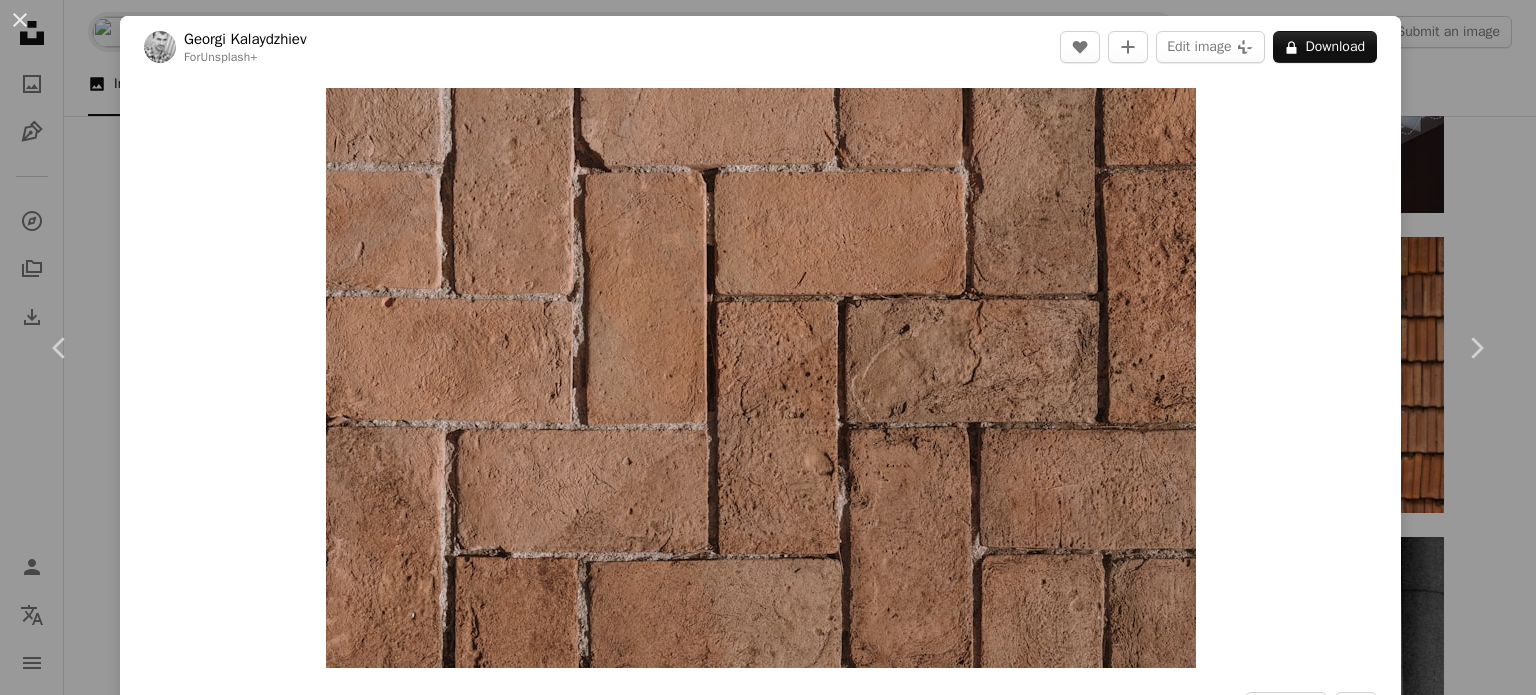 click on "monthly" at bounding box center [936, 4193] 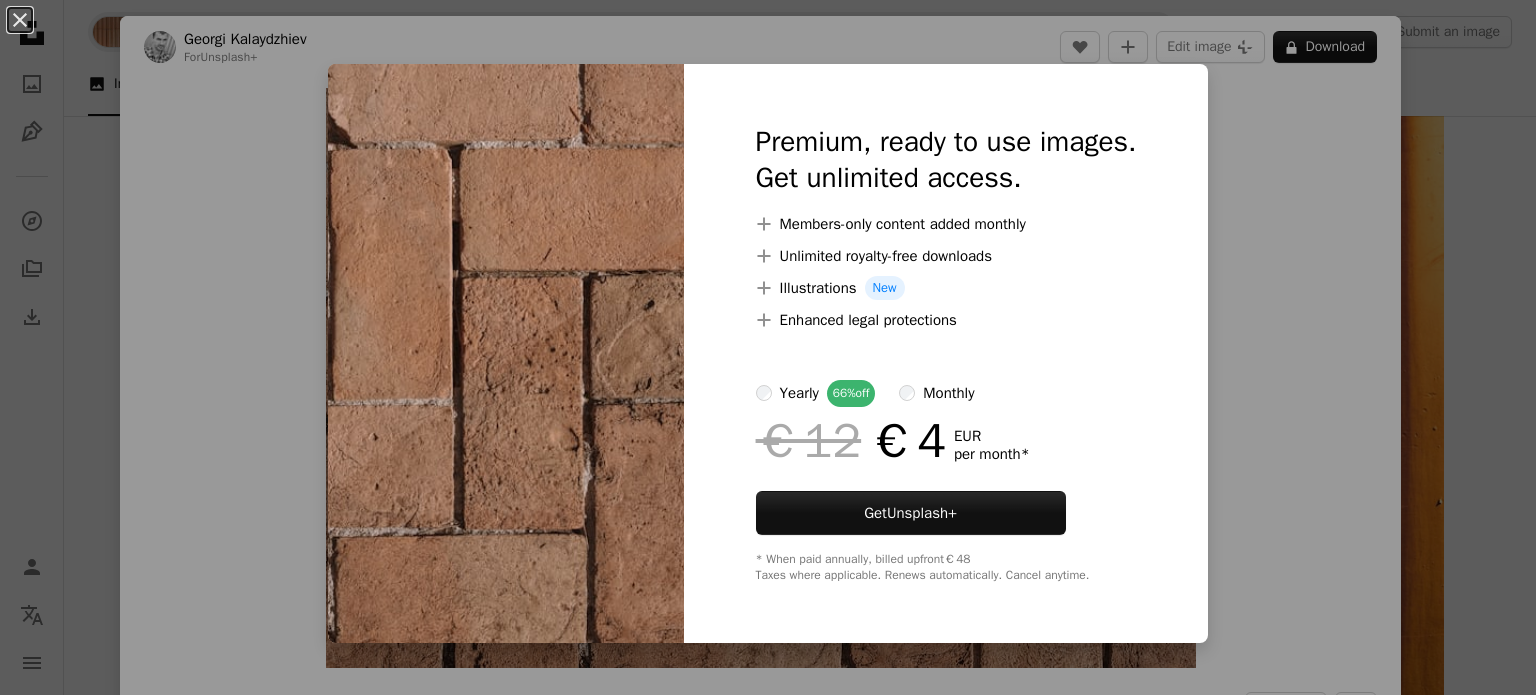 scroll, scrollTop: 4271, scrollLeft: 0, axis: vertical 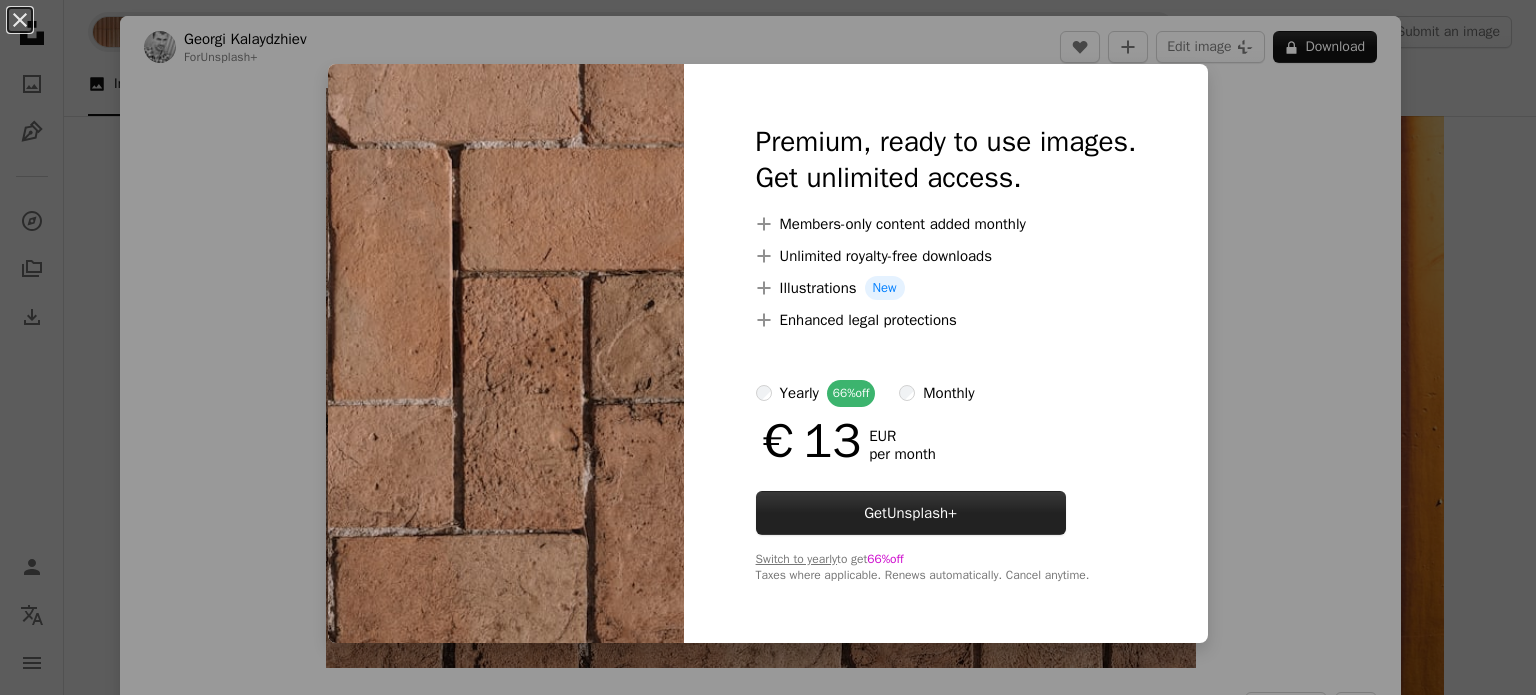 click on "Get  Unsplash+" at bounding box center [911, 513] 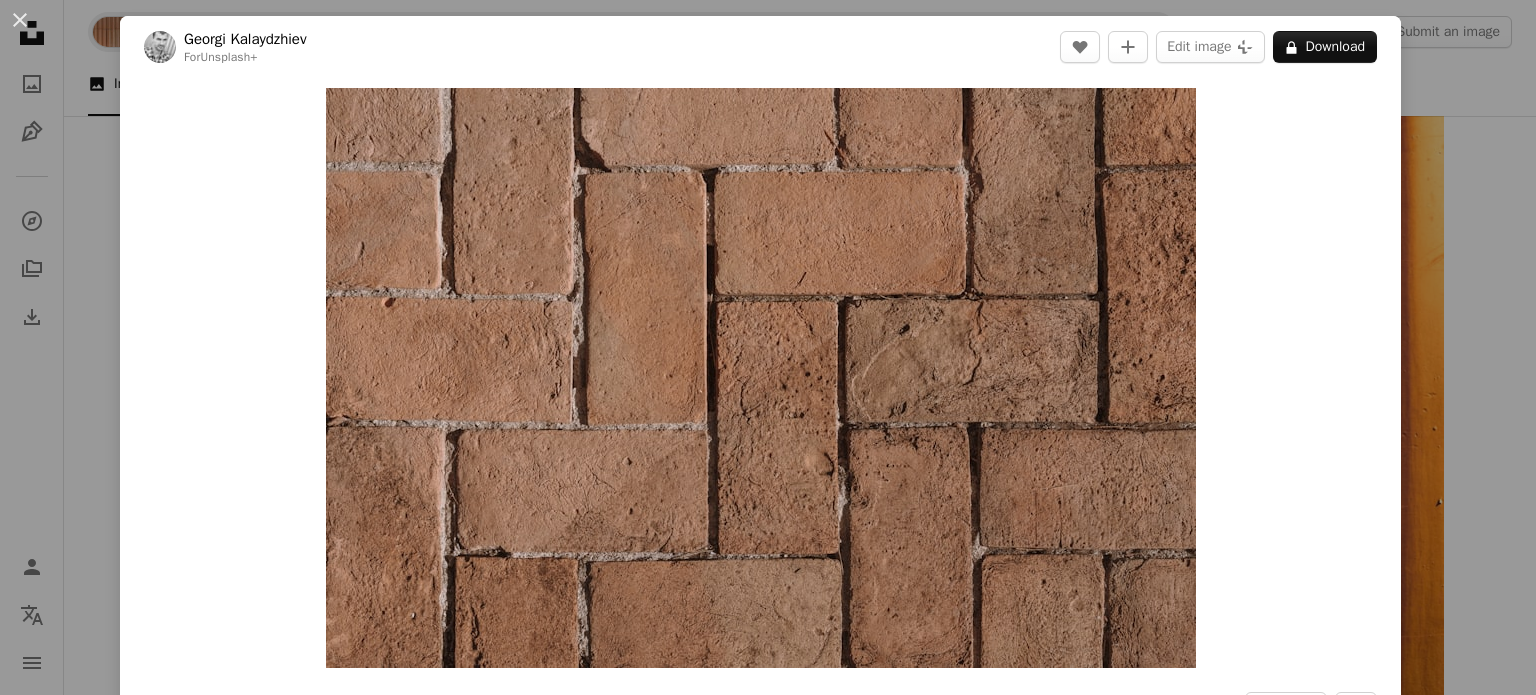 scroll, scrollTop: 145, scrollLeft: 0, axis: vertical 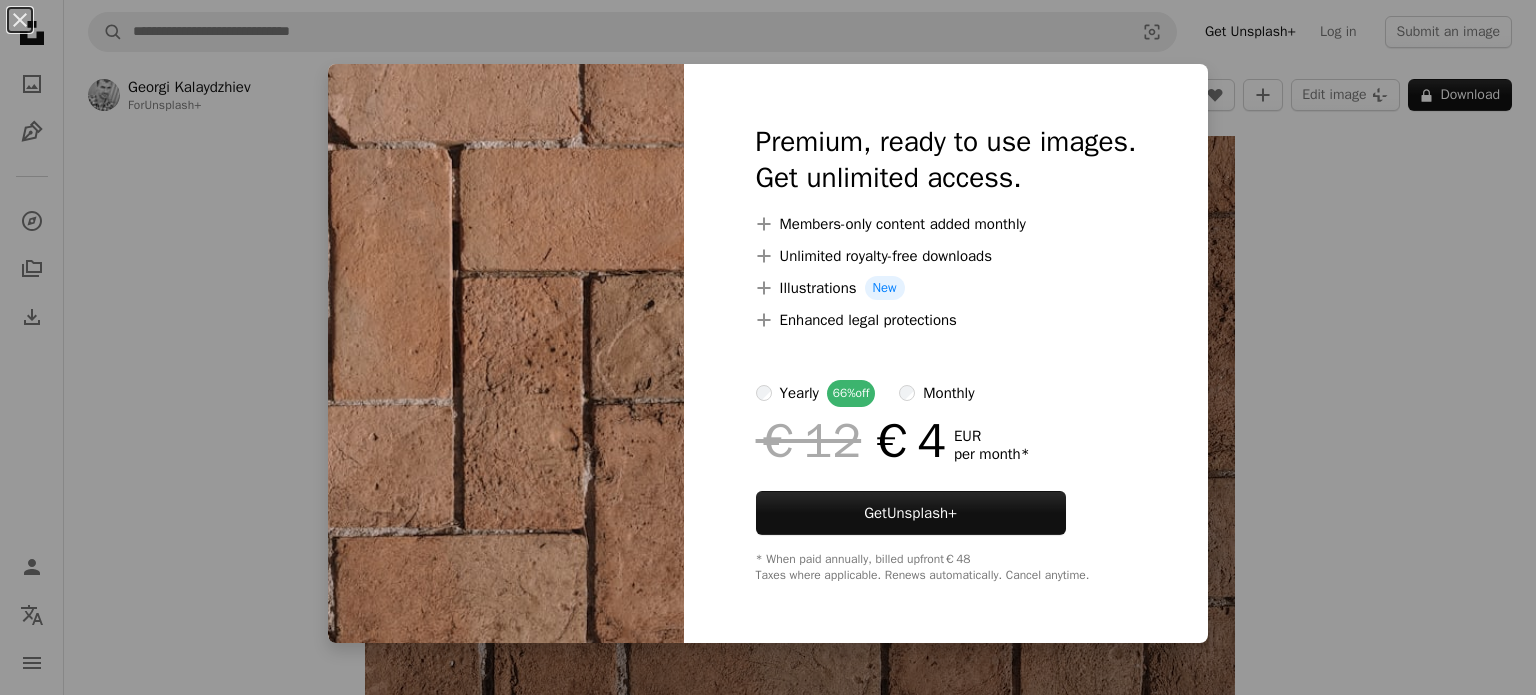 click on "monthly" at bounding box center [948, 393] 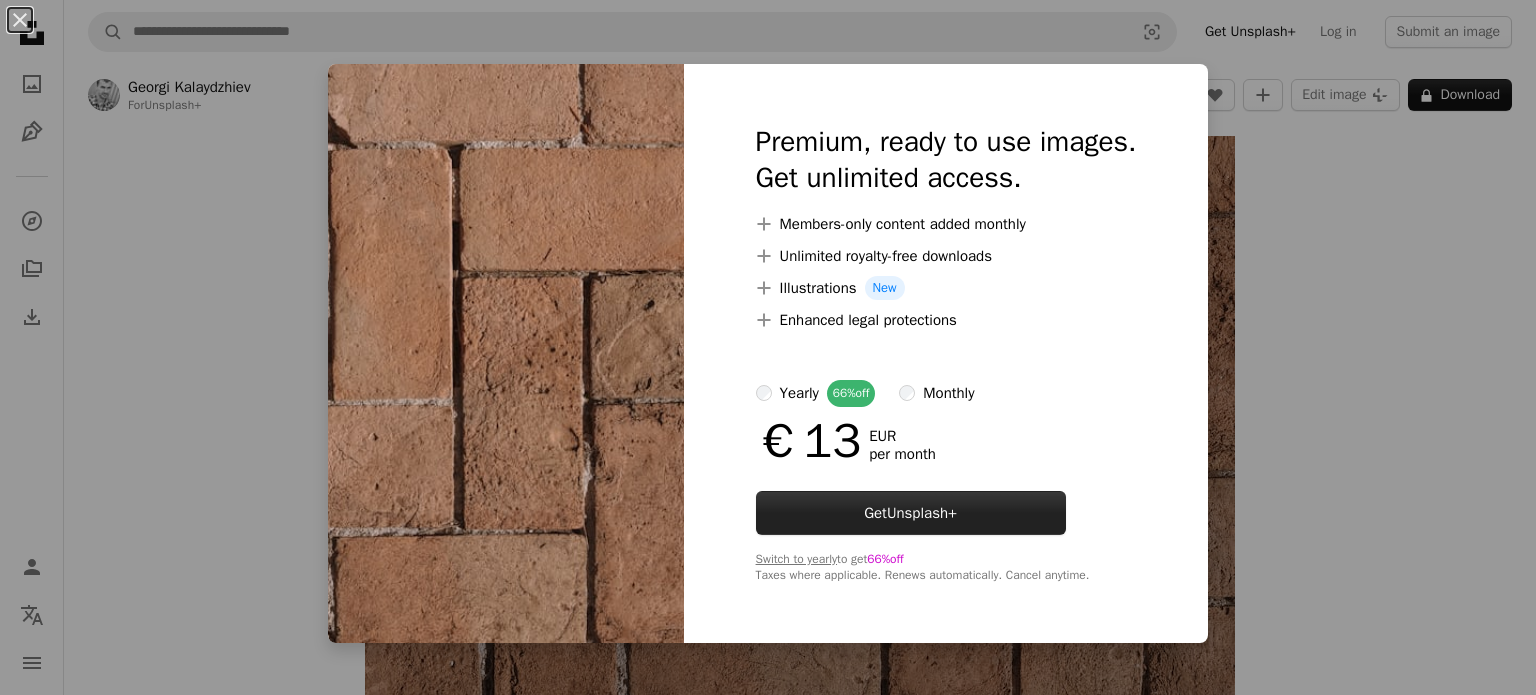 click on "Get  Unsplash+" at bounding box center [911, 513] 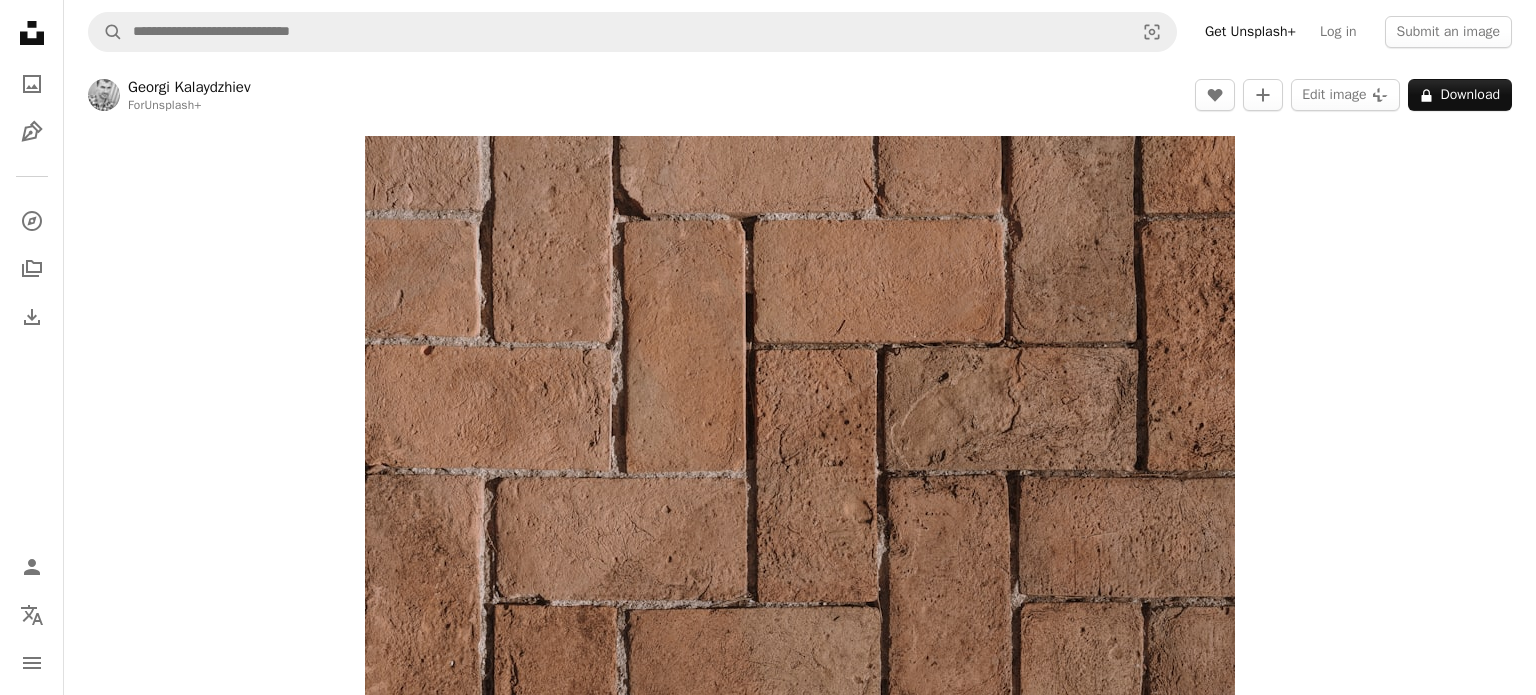 click on "Login" at bounding box center (991, 5270) 